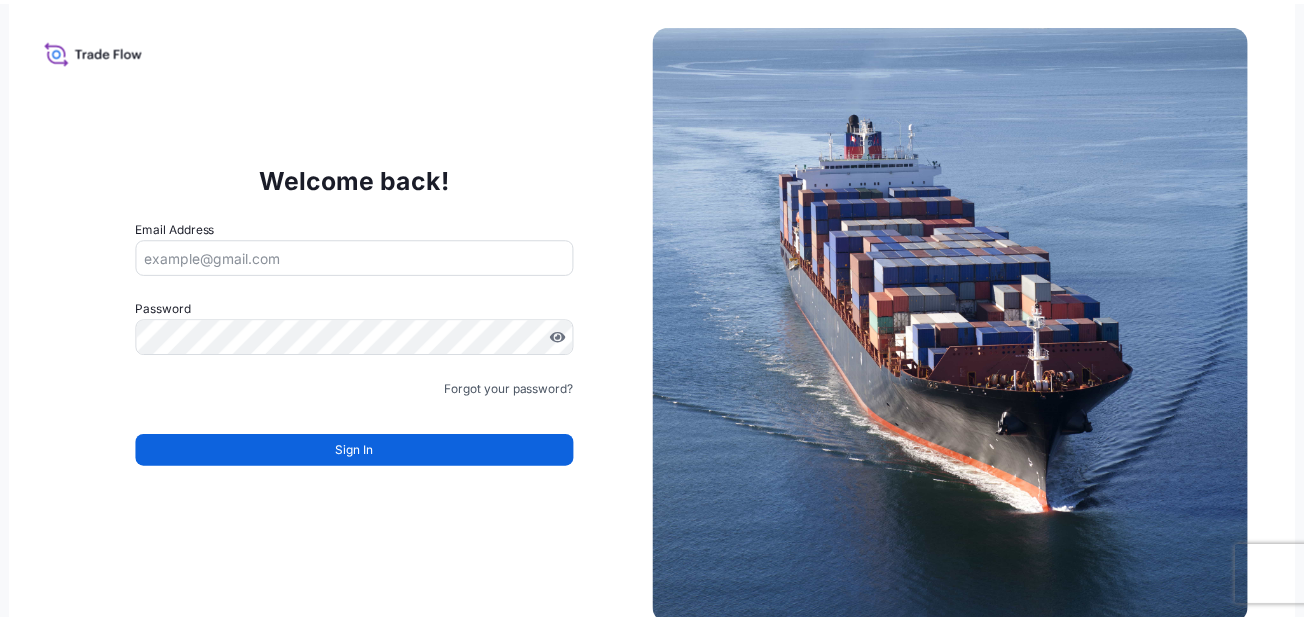 scroll, scrollTop: 0, scrollLeft: 0, axis: both 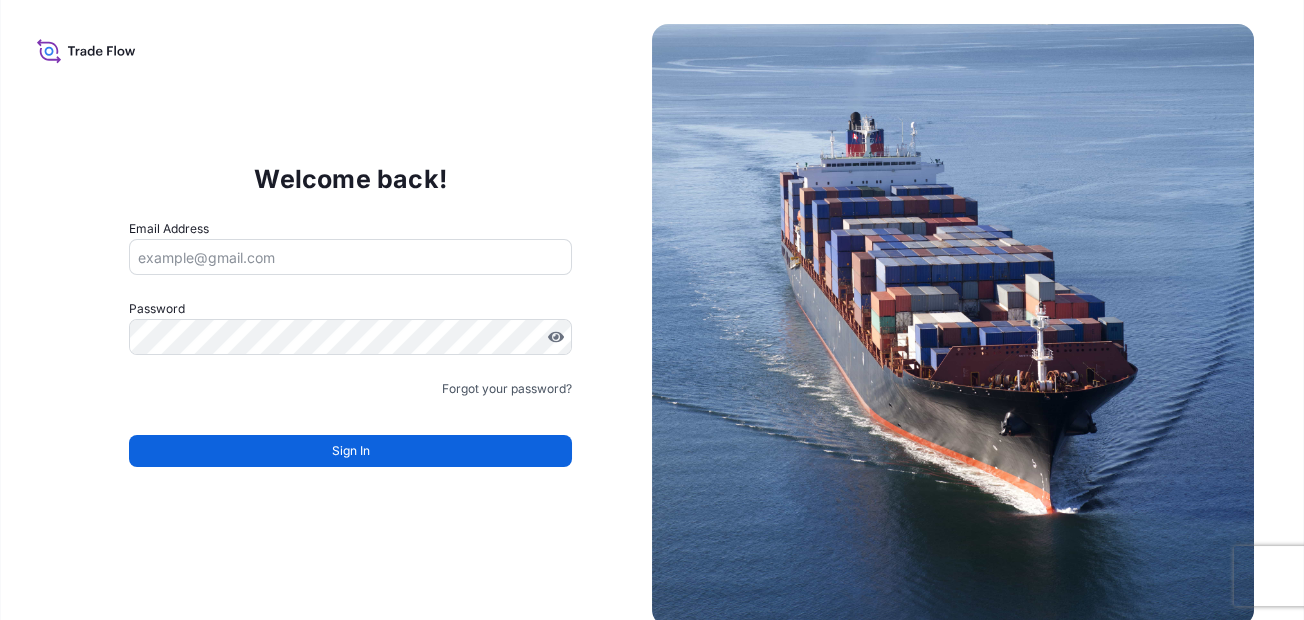 drag, startPoint x: 0, startPoint y: 0, endPoint x: 434, endPoint y: 252, distance: 501.85657 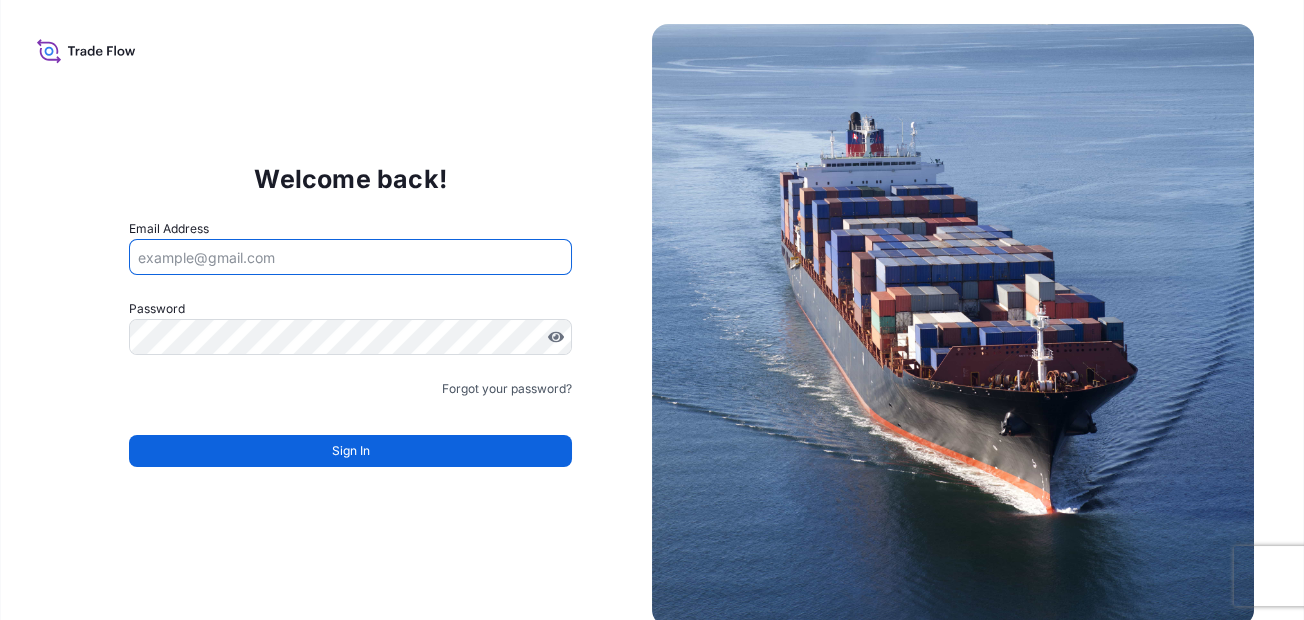 type on "[EMAIL]" 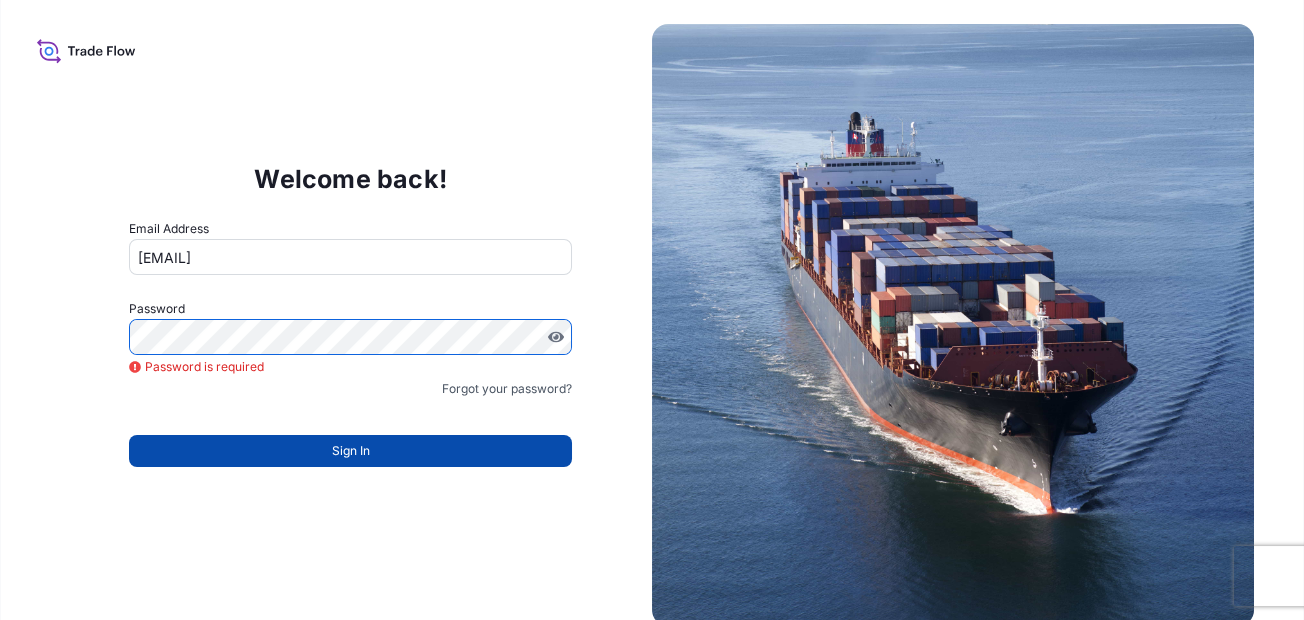 click on "Sign In" at bounding box center [350, 451] 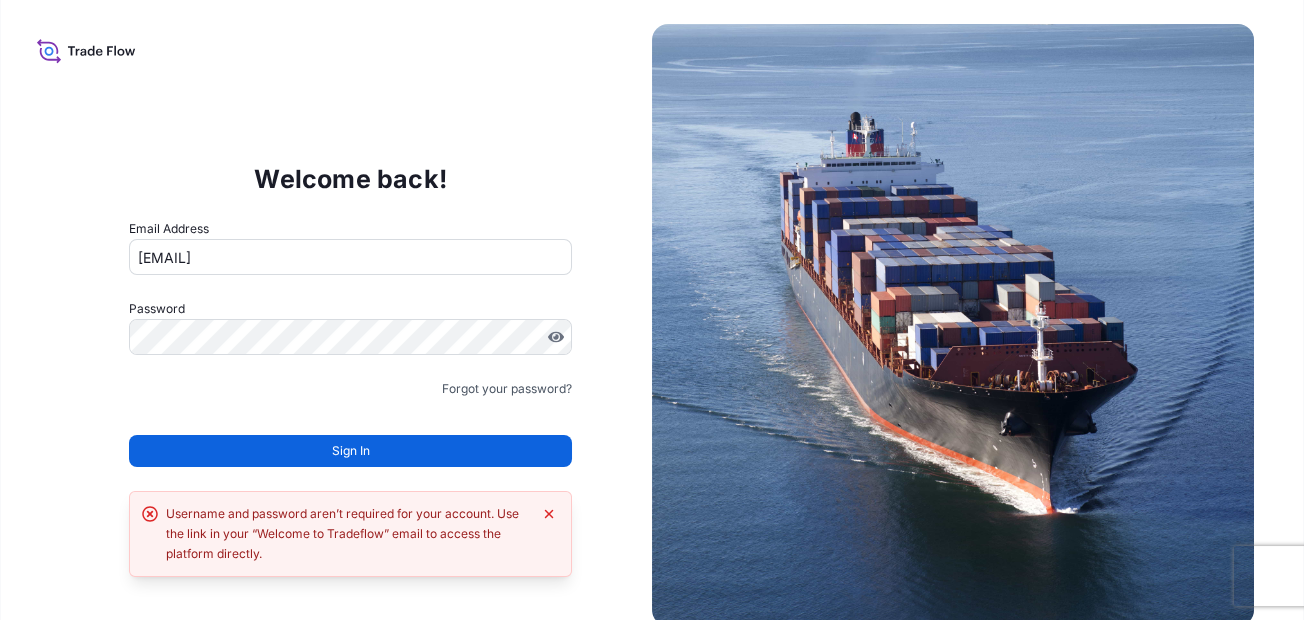 click on "Sign In" at bounding box center [350, 451] 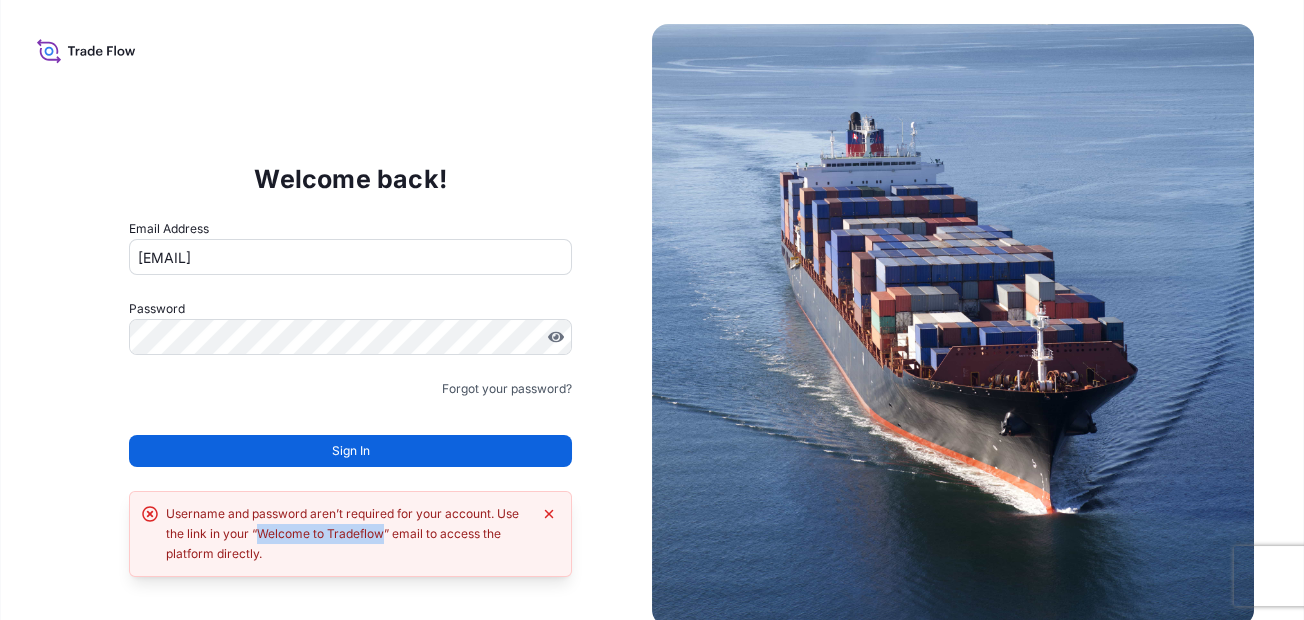 drag, startPoint x: 258, startPoint y: 530, endPoint x: 386, endPoint y: 533, distance: 128.03516 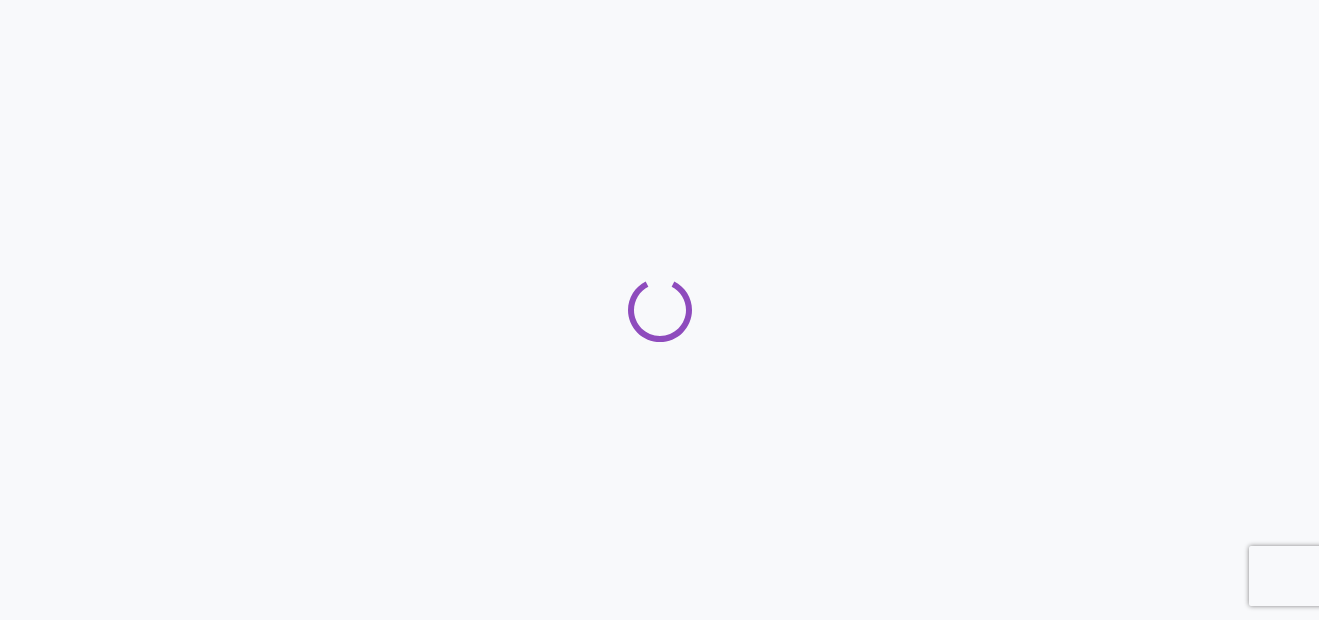 scroll, scrollTop: 0, scrollLeft: 0, axis: both 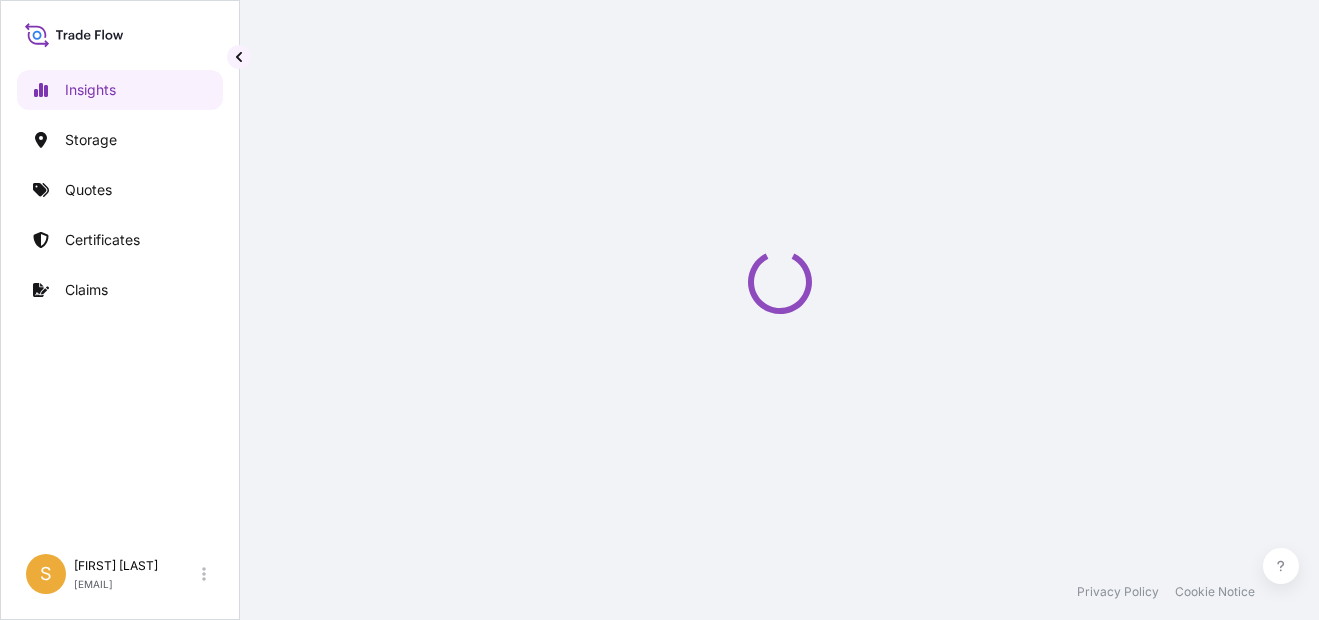 select on "2025" 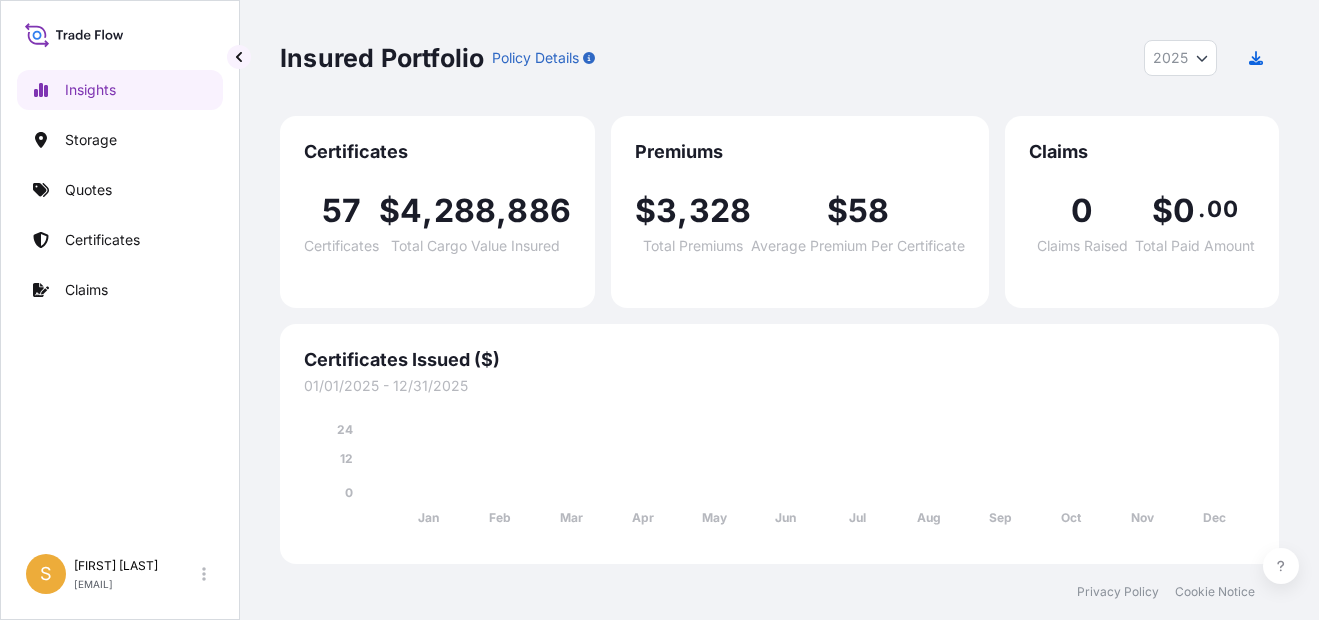 scroll, scrollTop: 0, scrollLeft: 0, axis: both 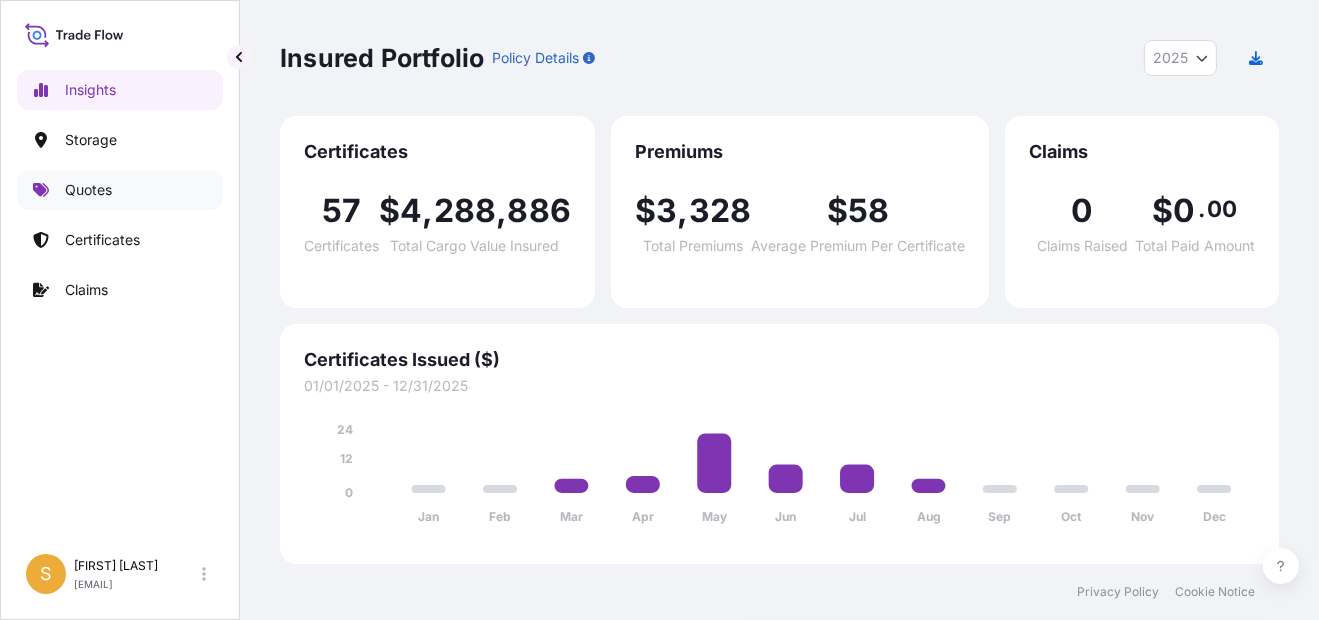 click on "Quotes" at bounding box center (88, 190) 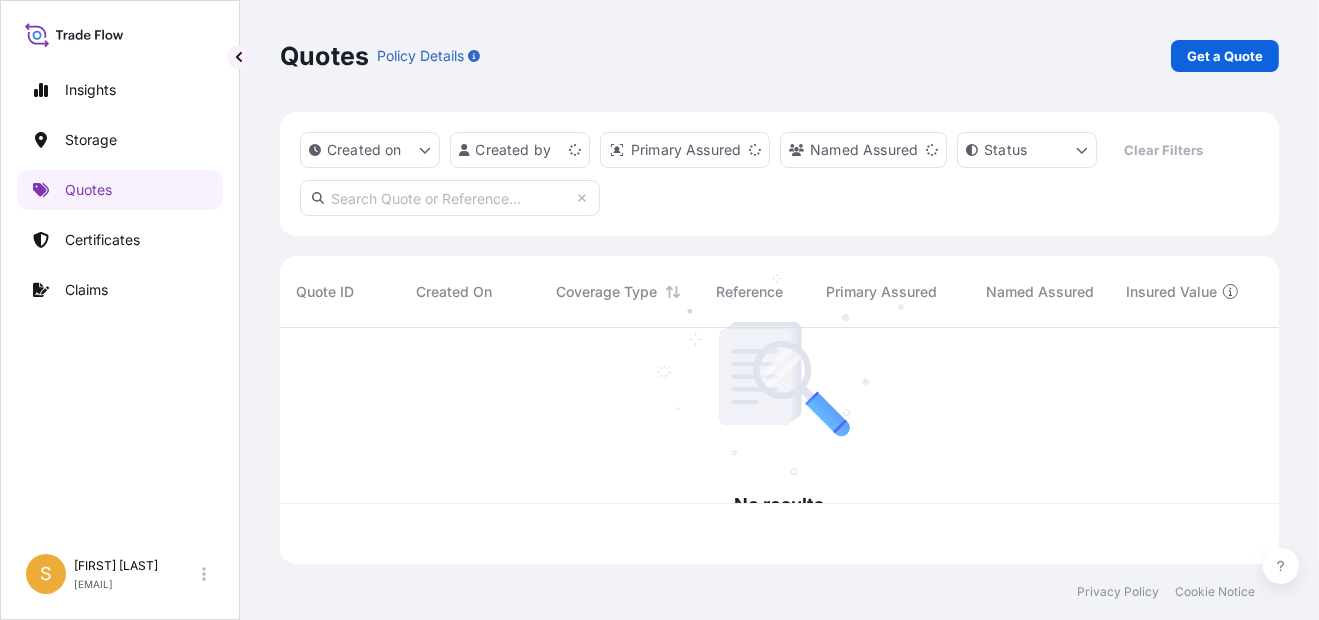 scroll, scrollTop: 17, scrollLeft: 15, axis: both 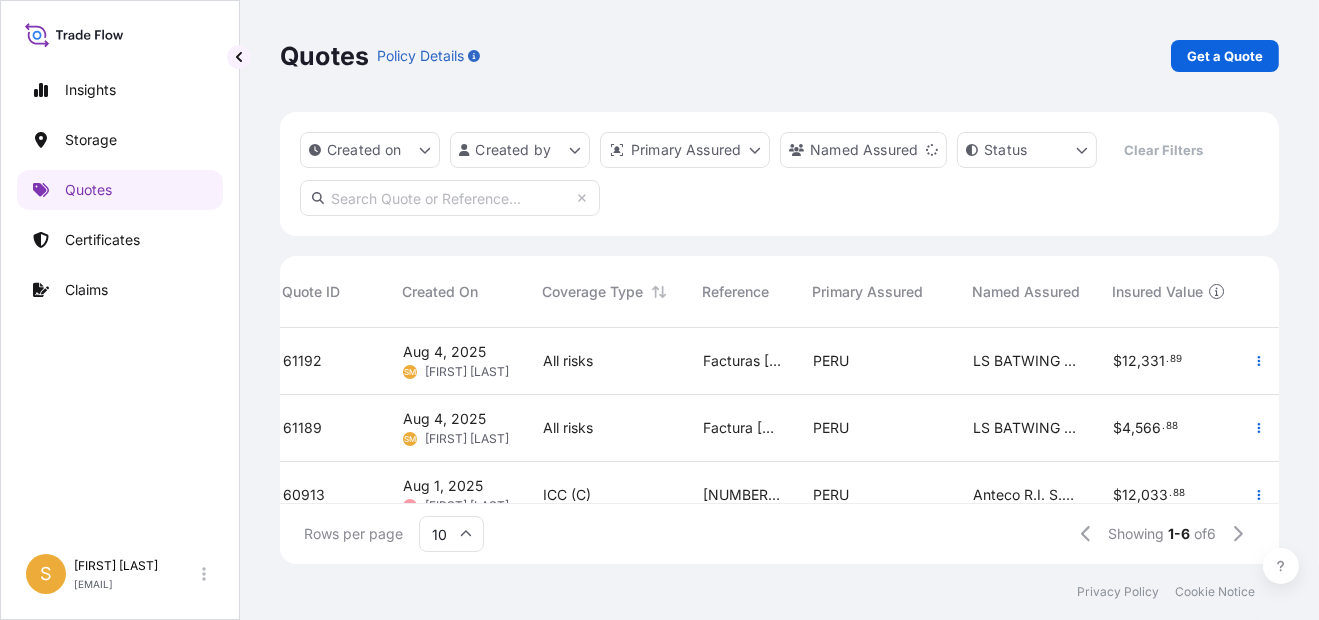 click on "61192" at bounding box center (302, 361) 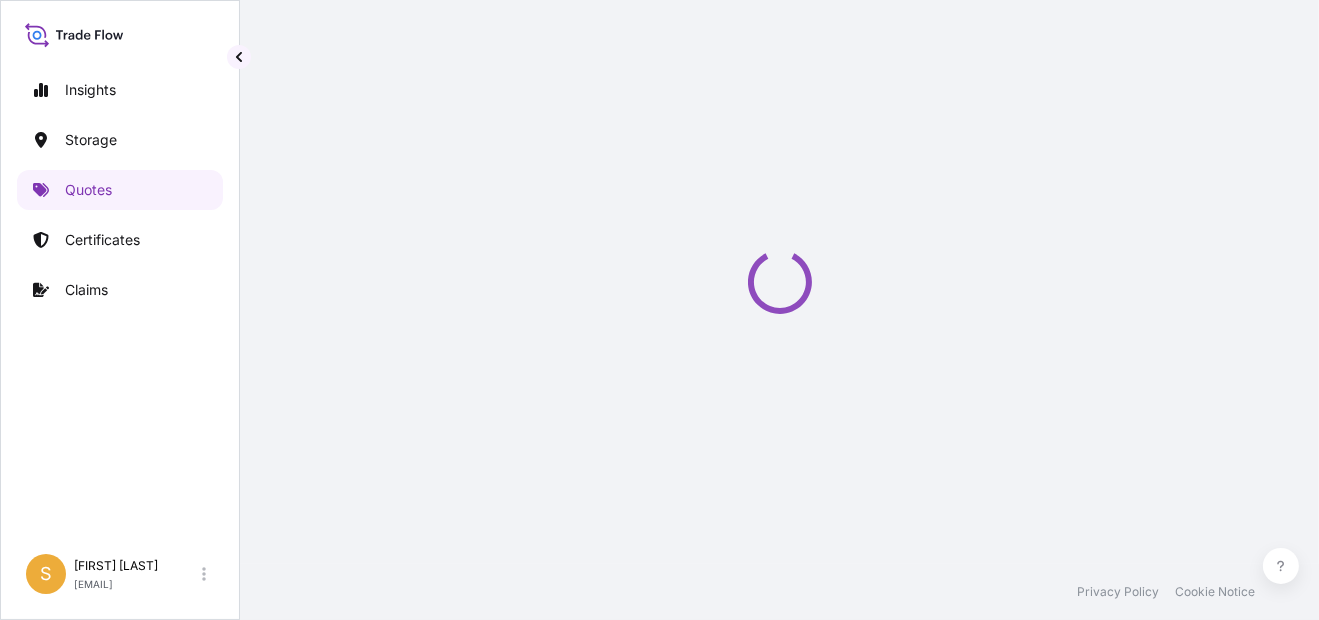 select on "Water" 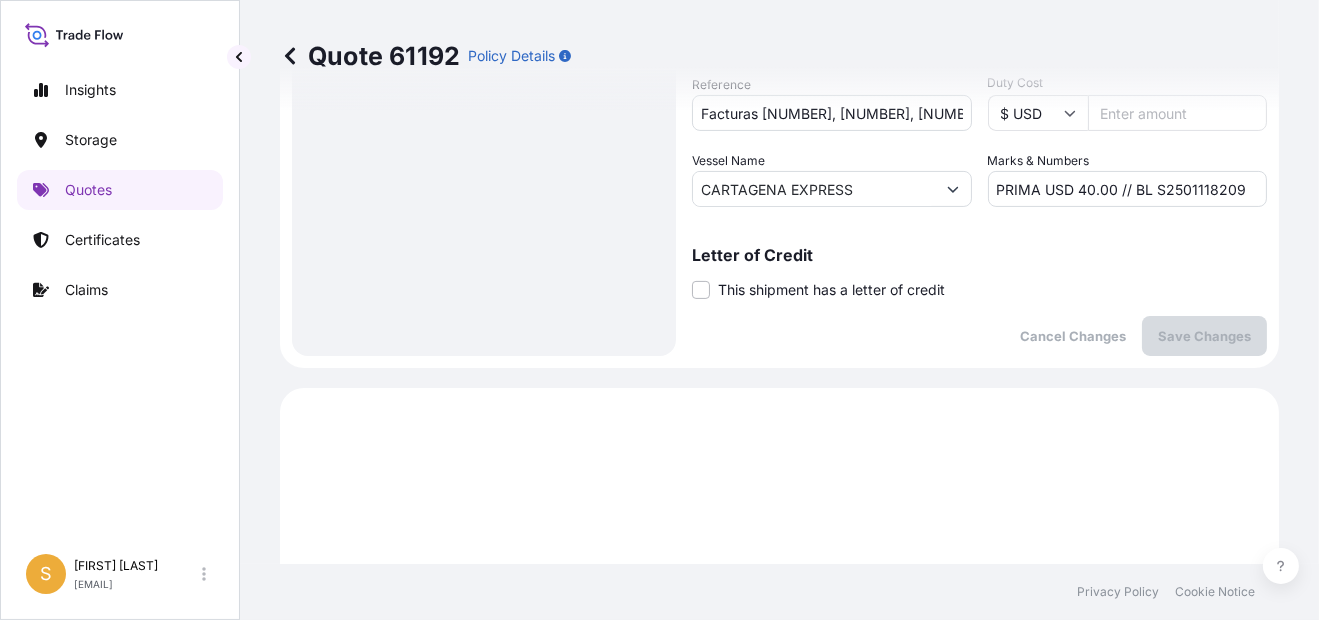 scroll, scrollTop: 491, scrollLeft: 0, axis: vertical 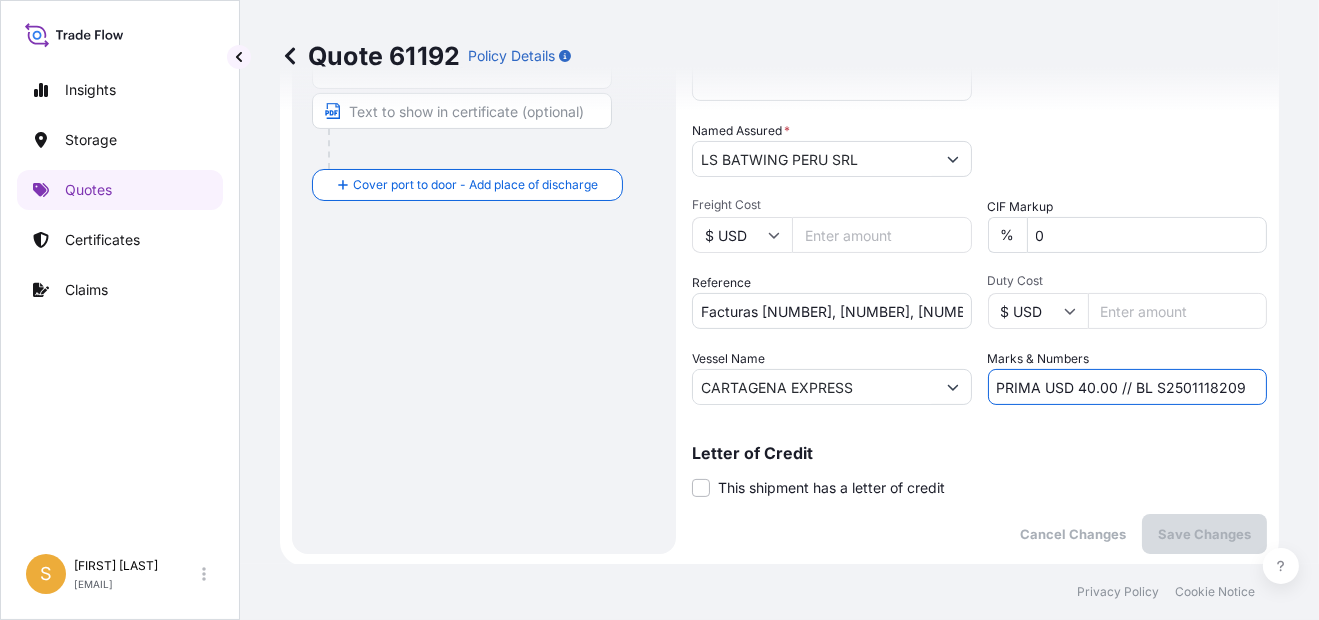 click on "PRIMA USD 40.00 // BL S2501118209" at bounding box center [1128, 387] 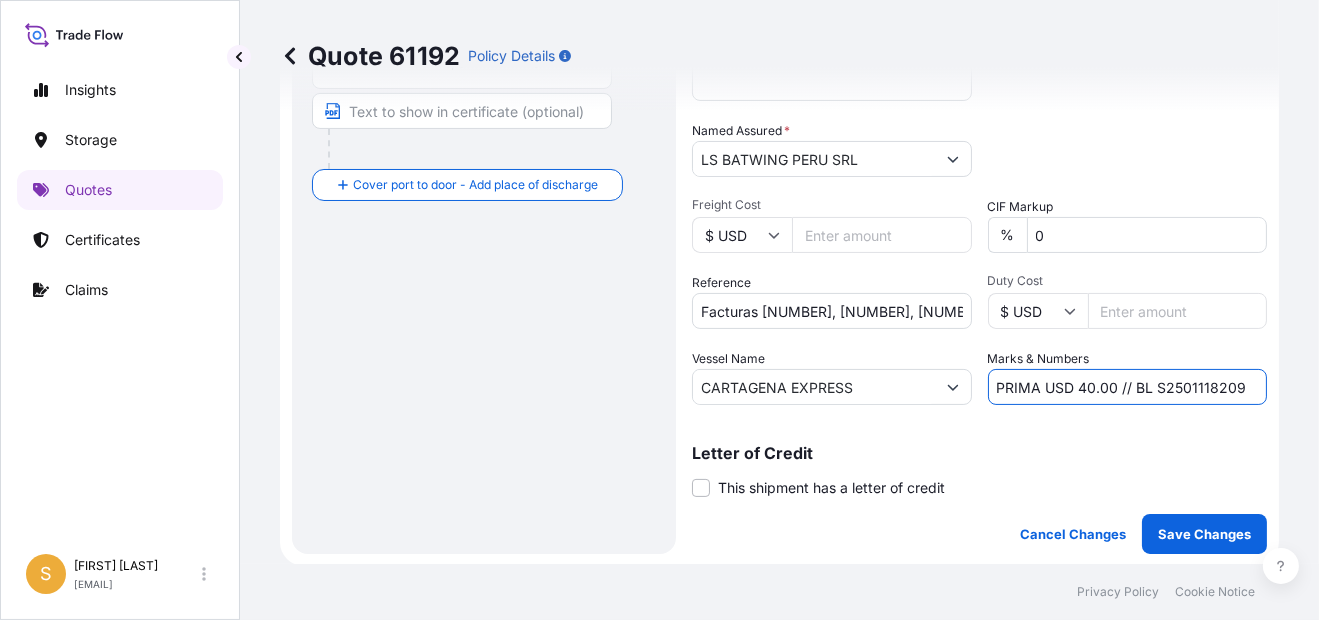 click on "Quote [NUMBER] Policy Details" at bounding box center [779, 56] 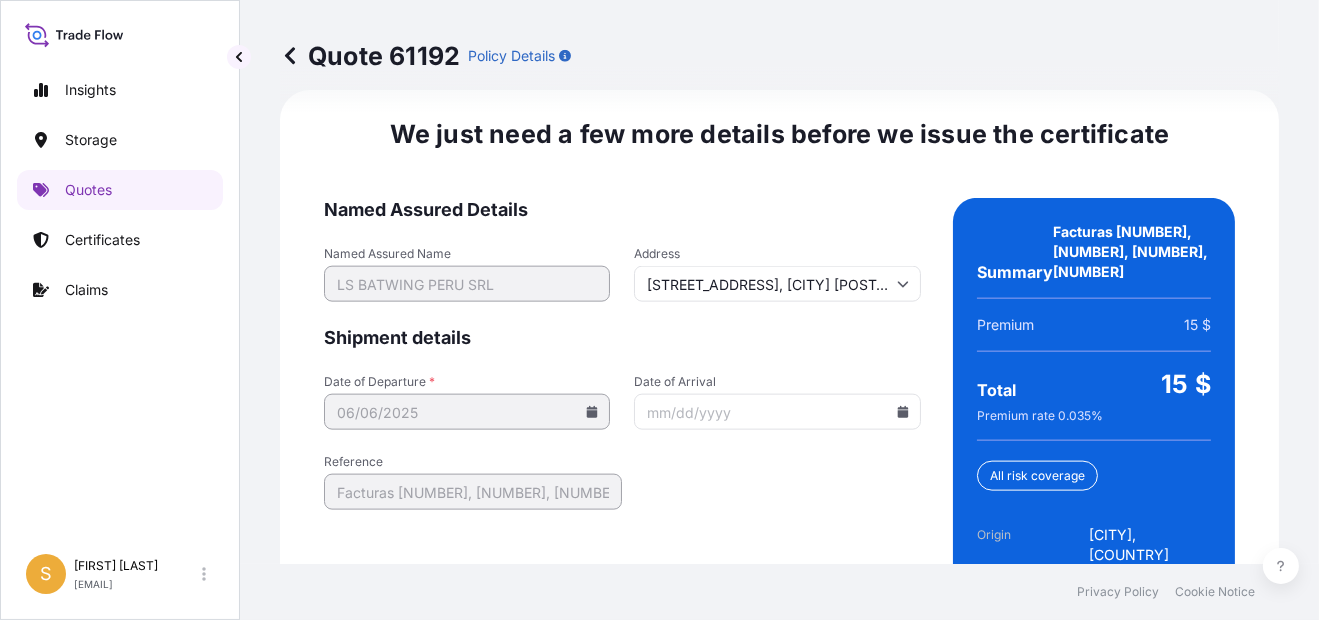 scroll, scrollTop: 3185, scrollLeft: 0, axis: vertical 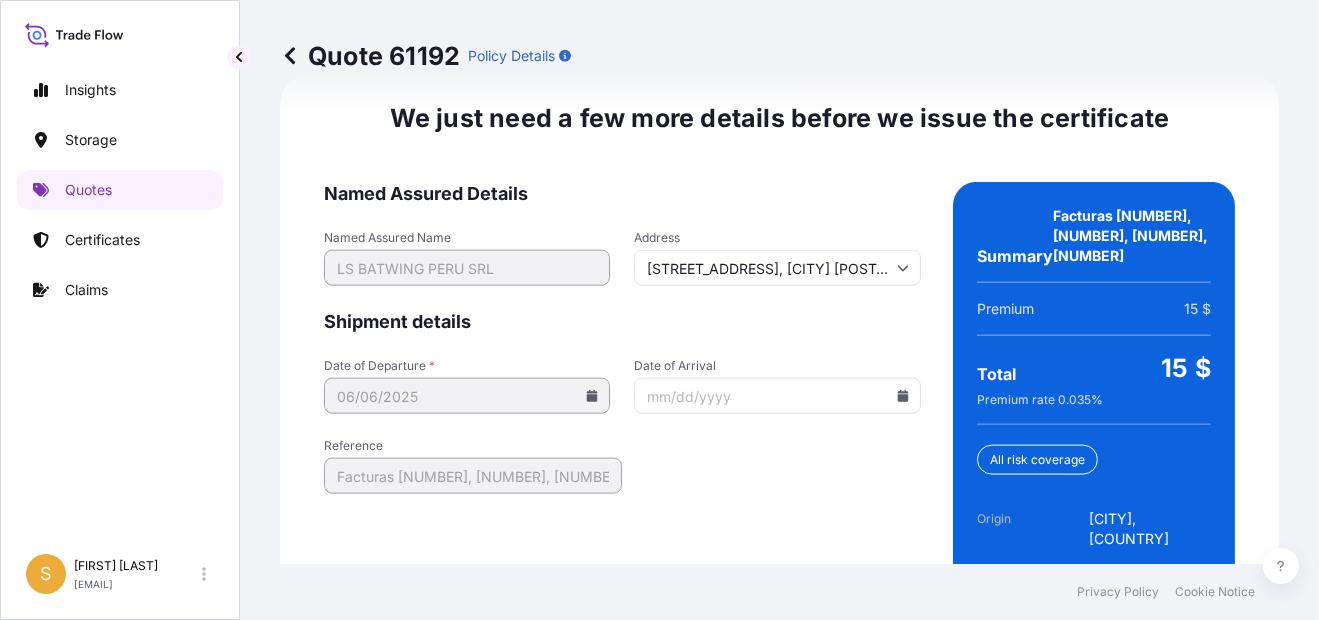 click 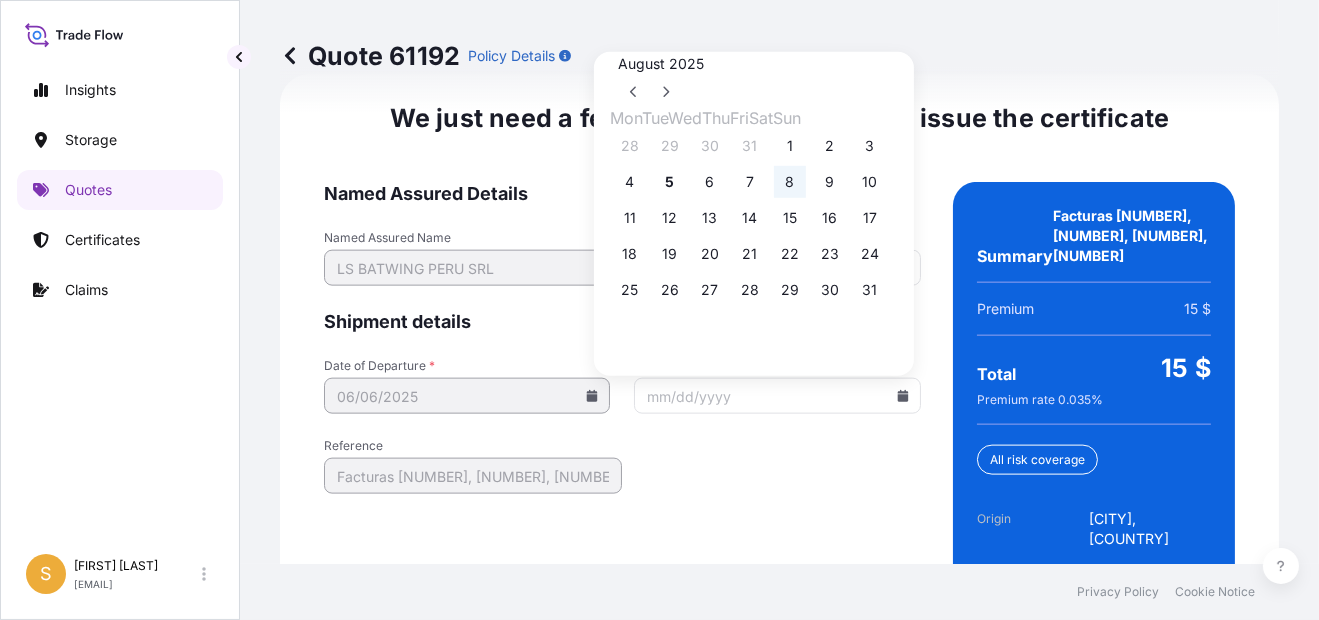 click on "8" at bounding box center (790, 182) 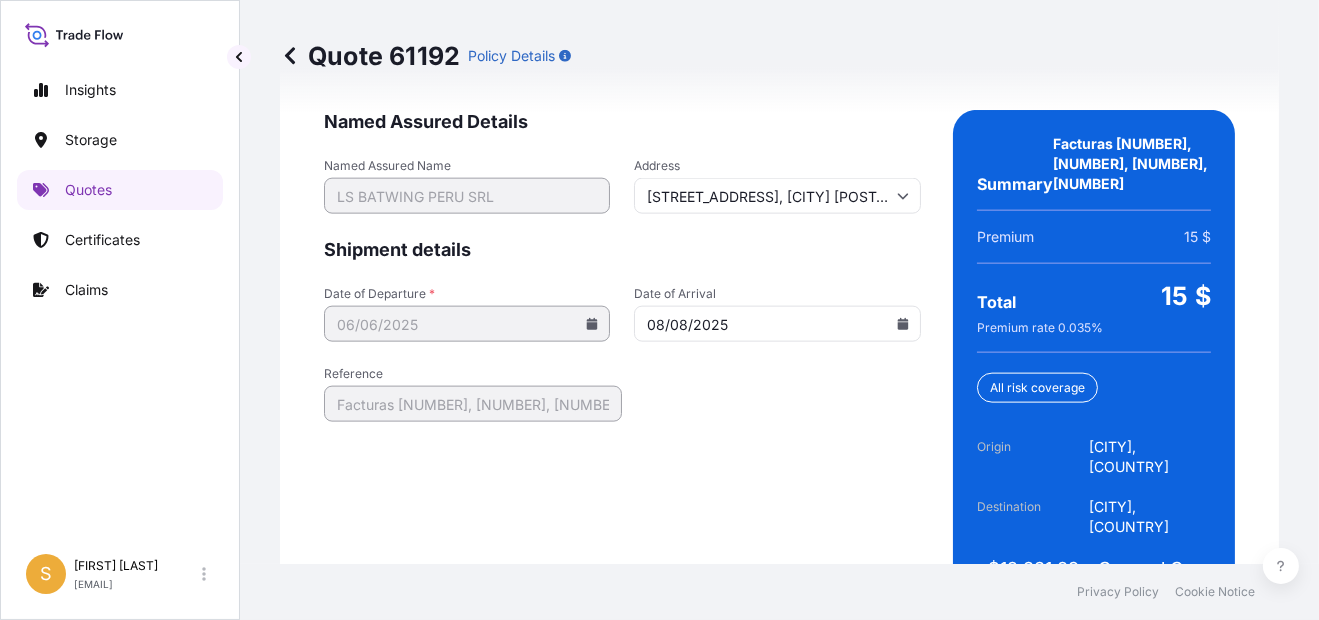 scroll, scrollTop: 3326, scrollLeft: 0, axis: vertical 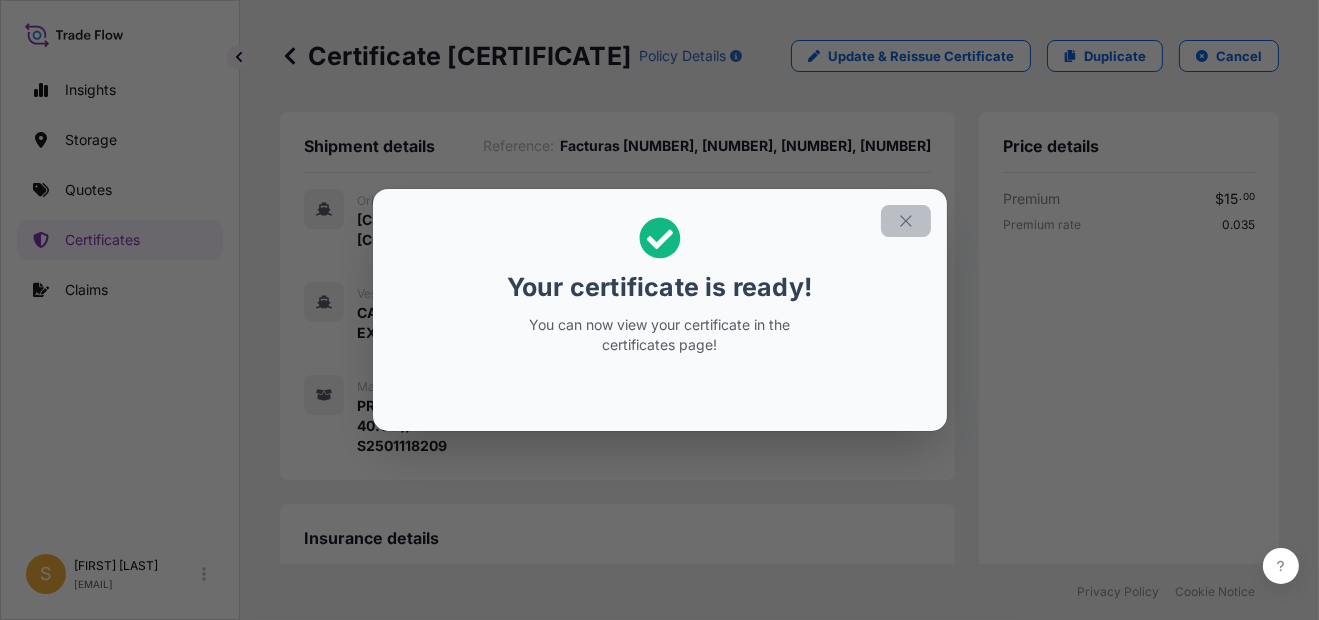 click 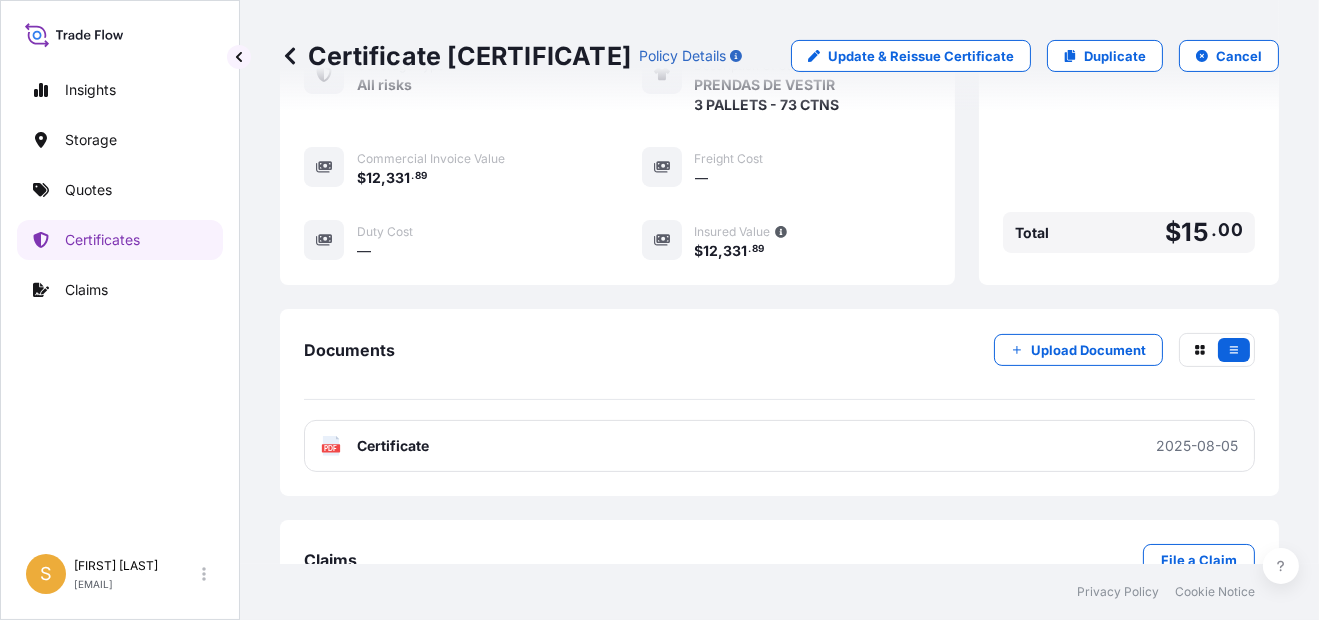 scroll, scrollTop: 687, scrollLeft: 0, axis: vertical 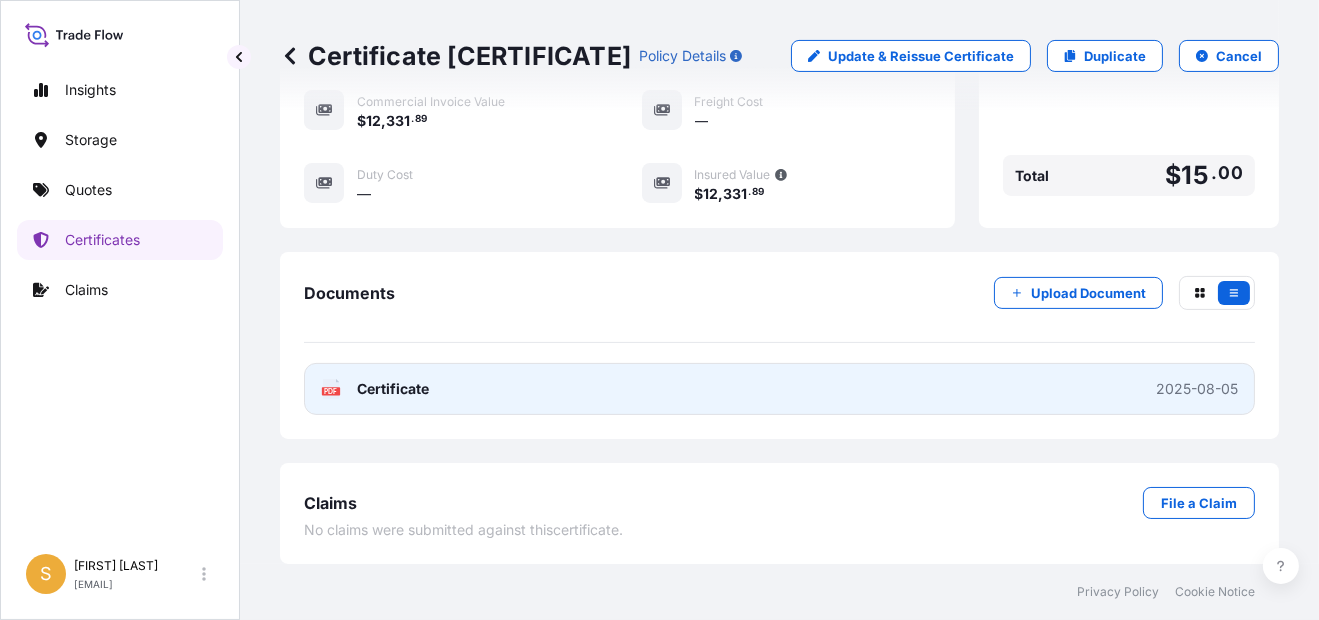 click on "Certificate" at bounding box center (393, 389) 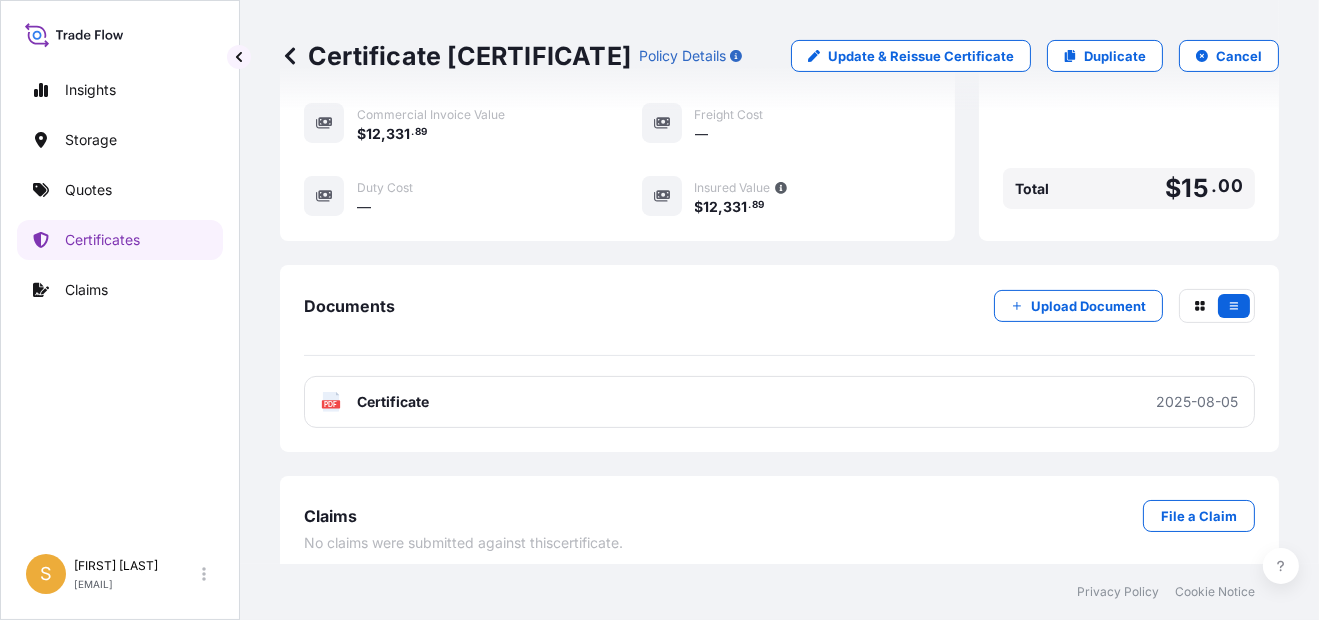 scroll, scrollTop: 587, scrollLeft: 0, axis: vertical 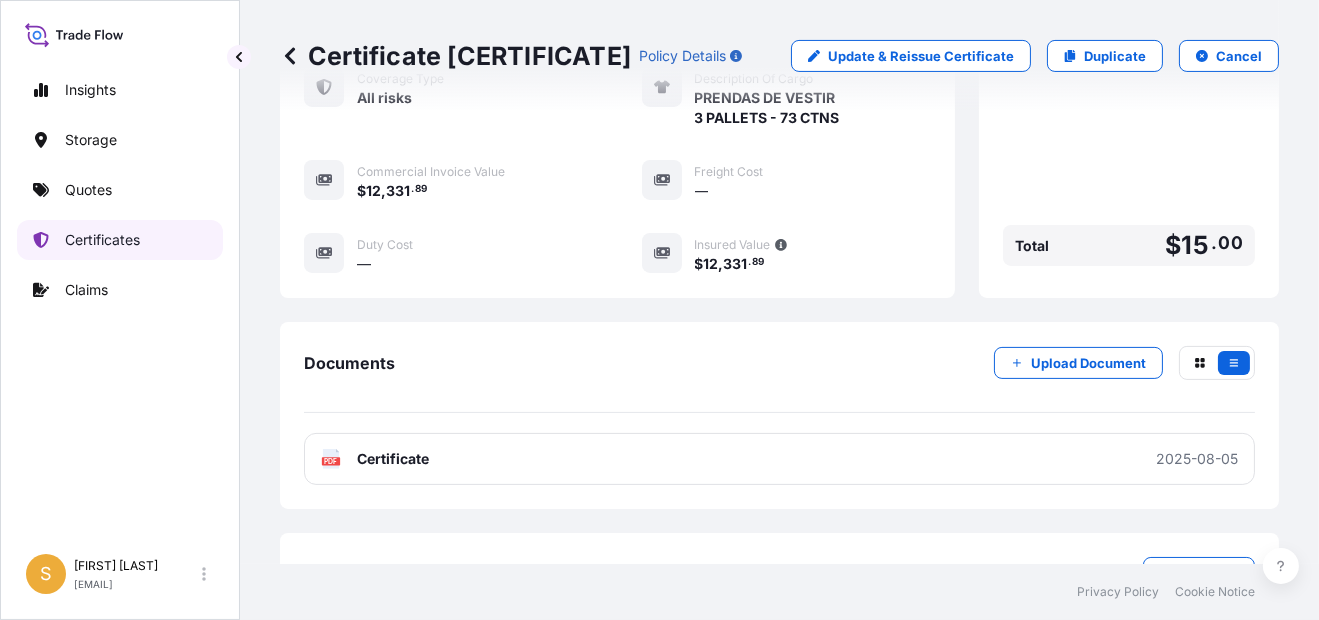click on "Certificates" at bounding box center [102, 240] 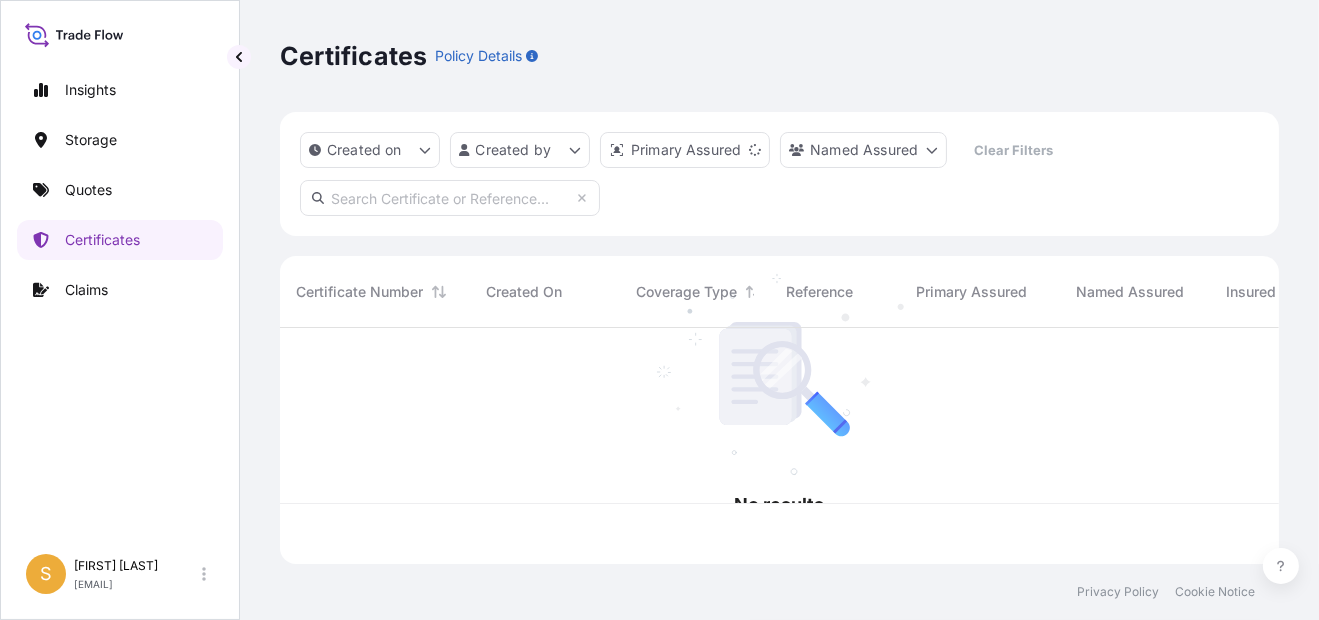 scroll, scrollTop: 0, scrollLeft: 0, axis: both 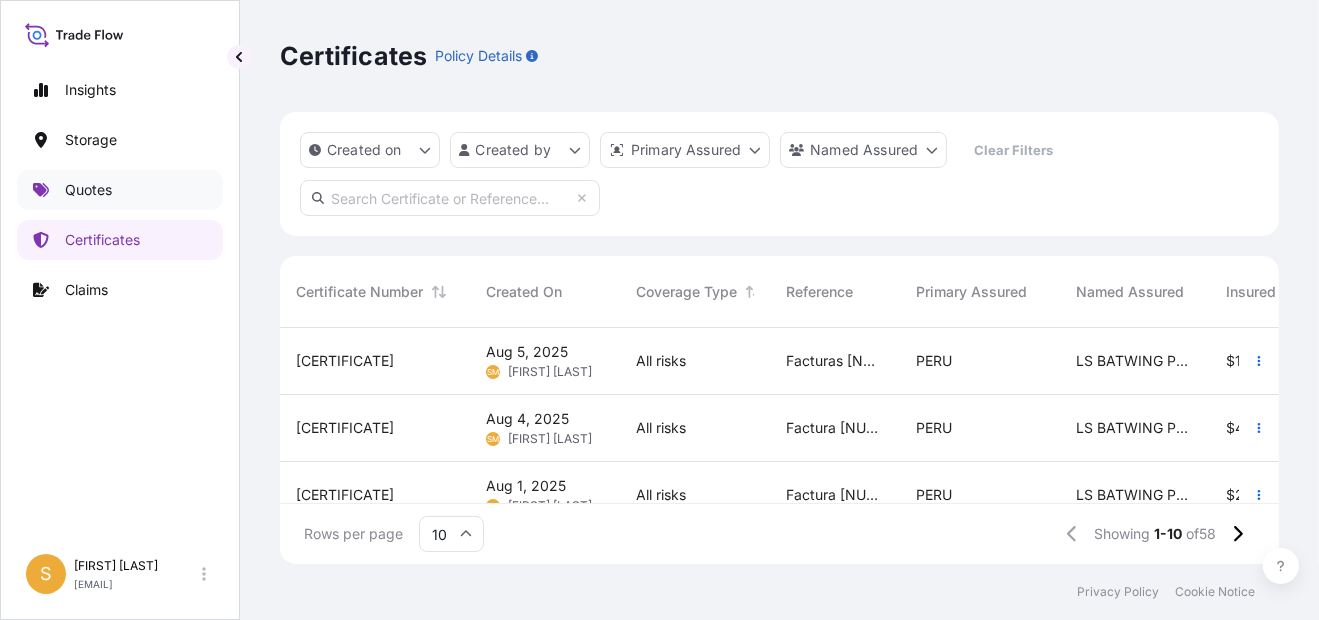 click on "Quotes" at bounding box center (120, 190) 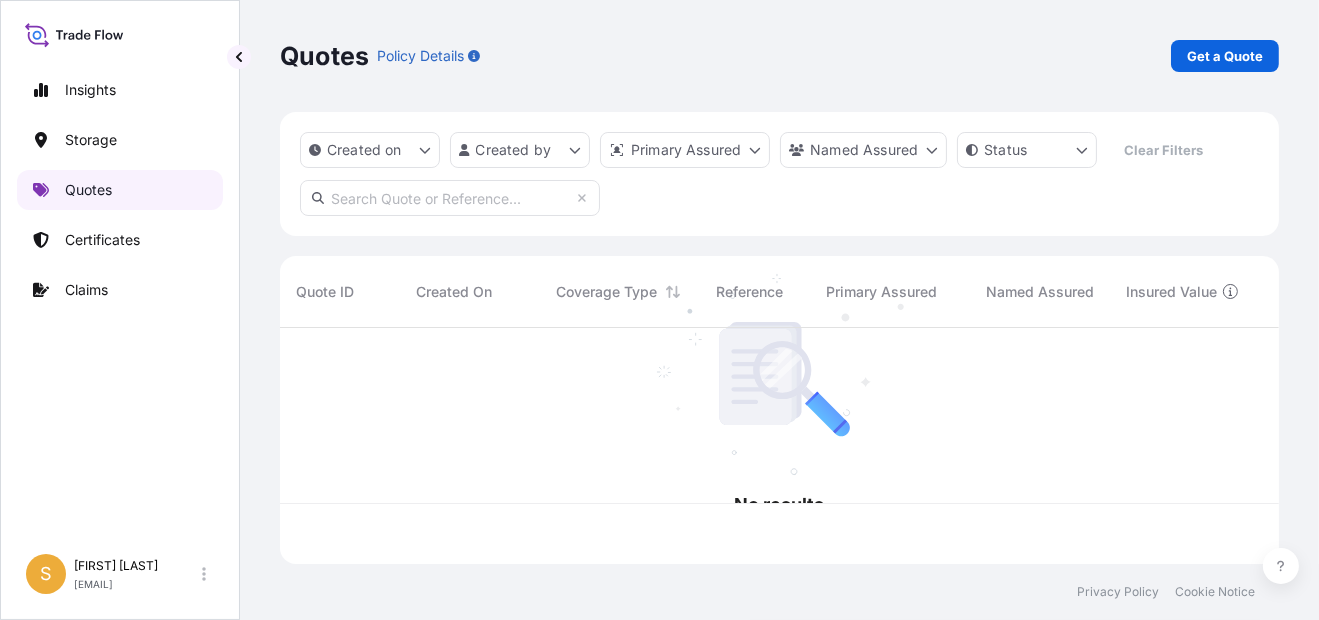 scroll, scrollTop: 17, scrollLeft: 15, axis: both 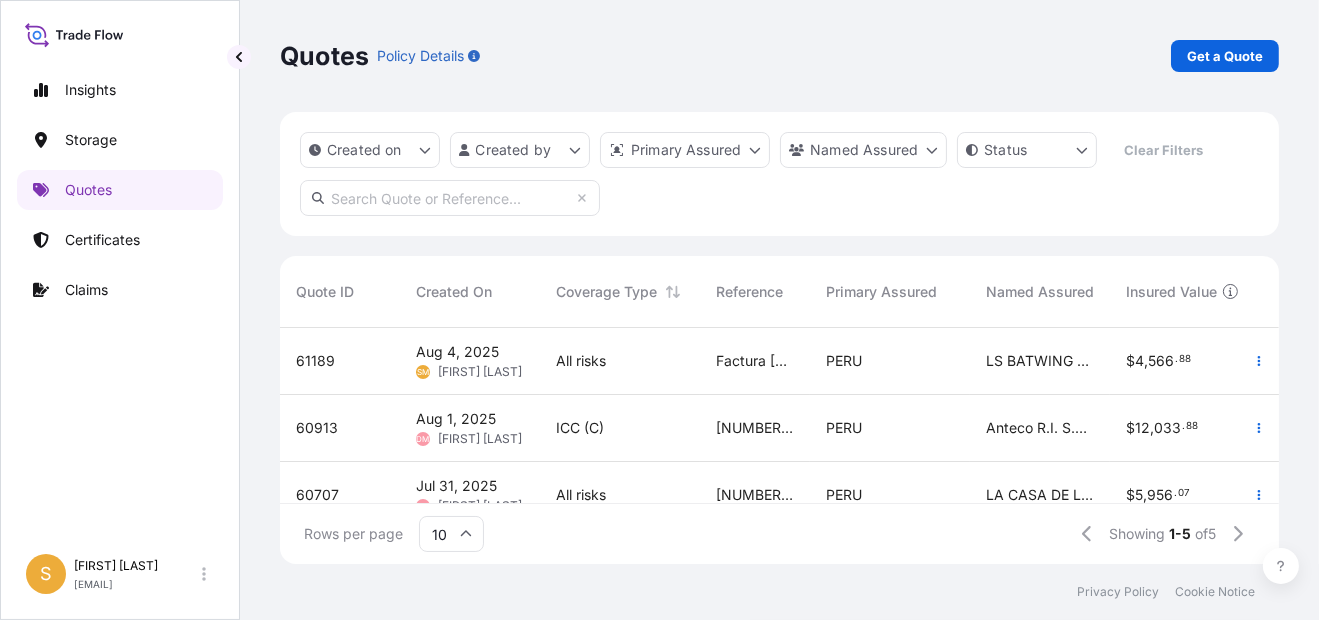 click on "61189" at bounding box center [315, 361] 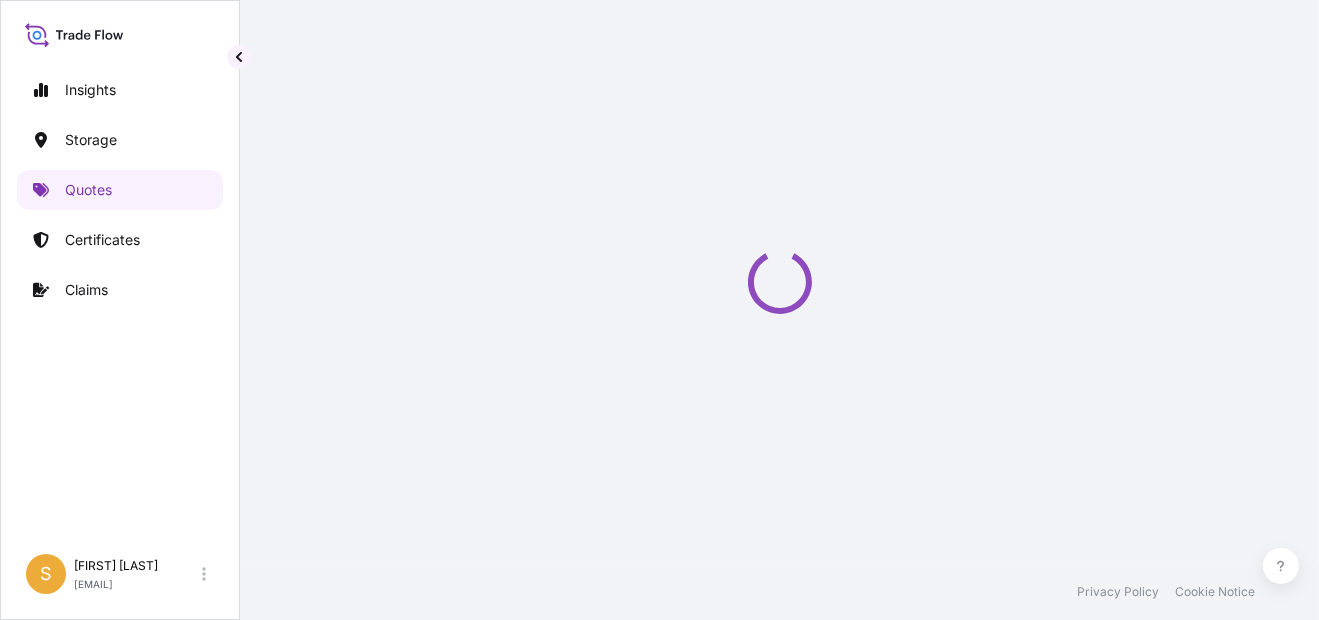 select on "Water" 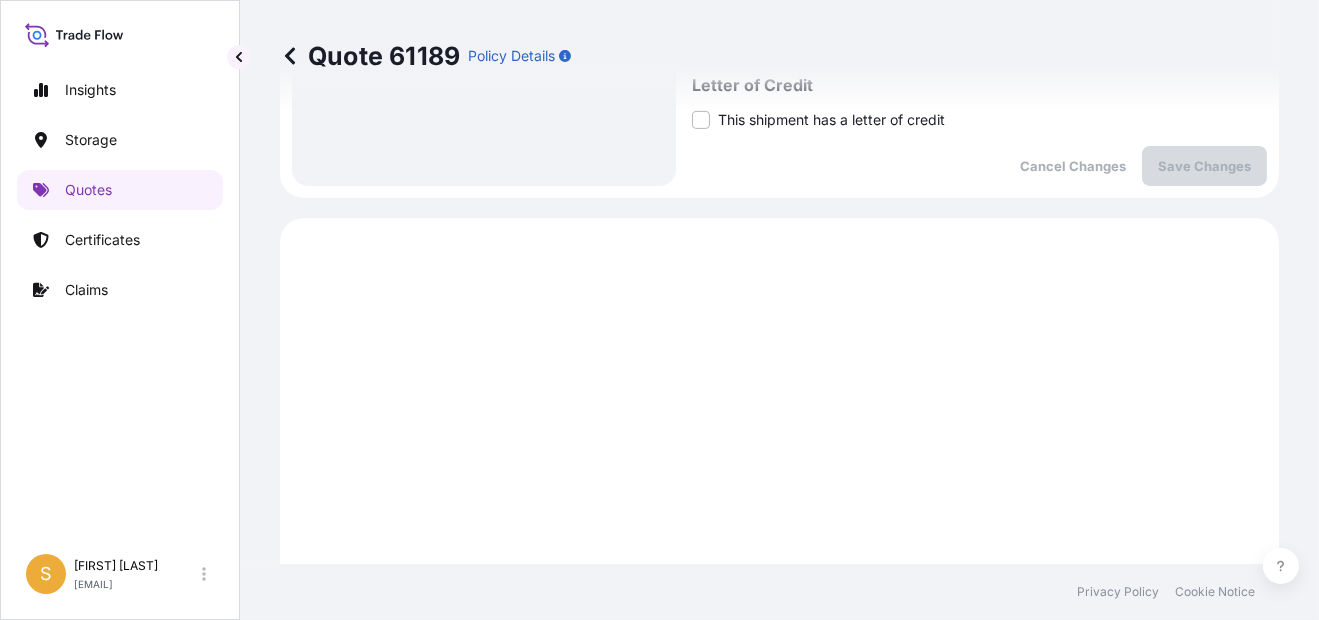 scroll, scrollTop: 691, scrollLeft: 0, axis: vertical 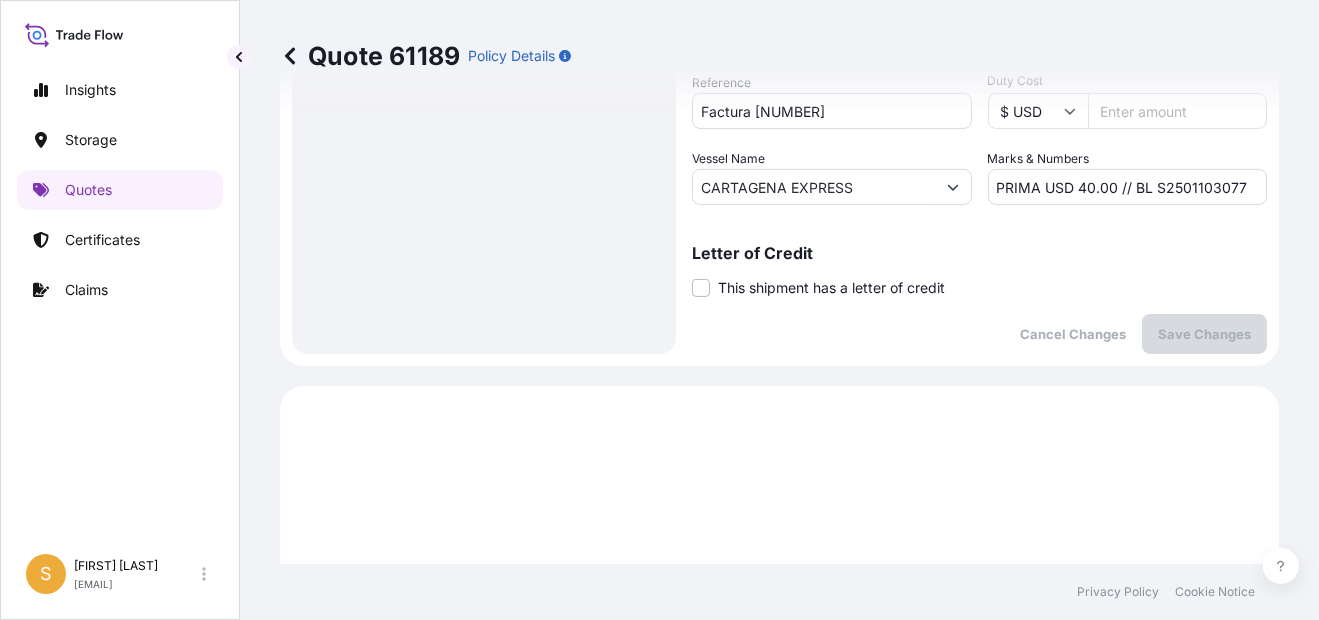 click on "PRIMA USD 40.00 // BL S2501103077" at bounding box center (1128, 187) 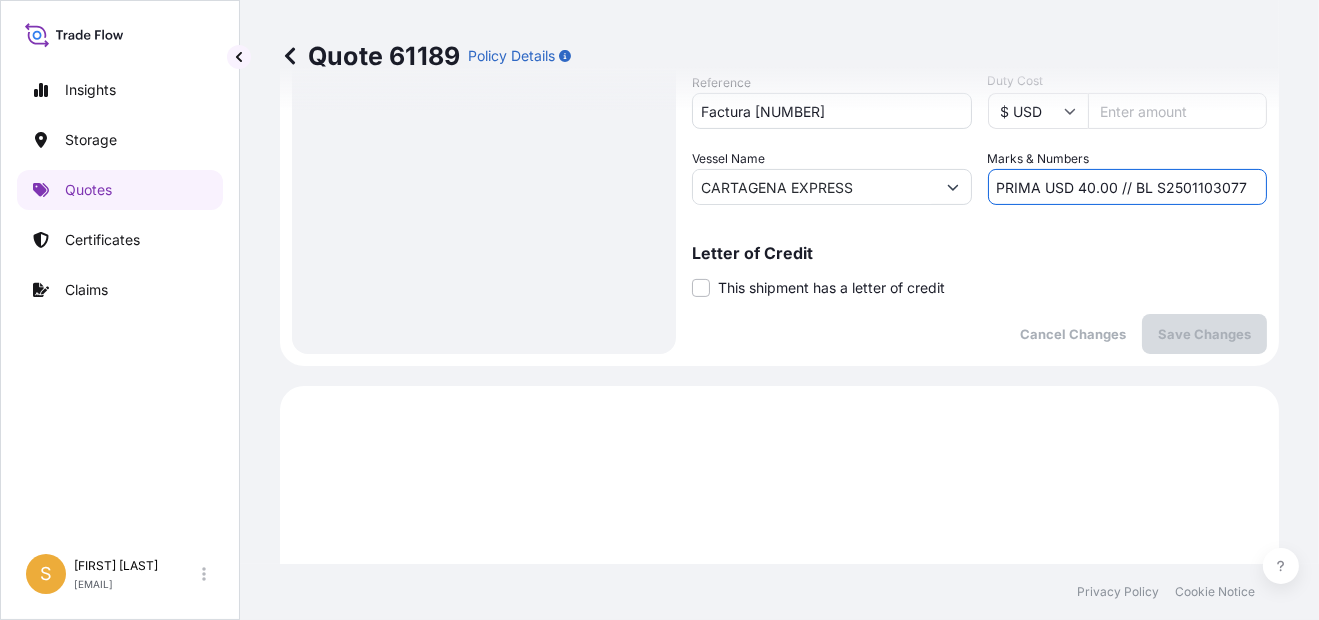 click on "PRIMA USD 40.00 // BL S2501103077" at bounding box center (1128, 187) 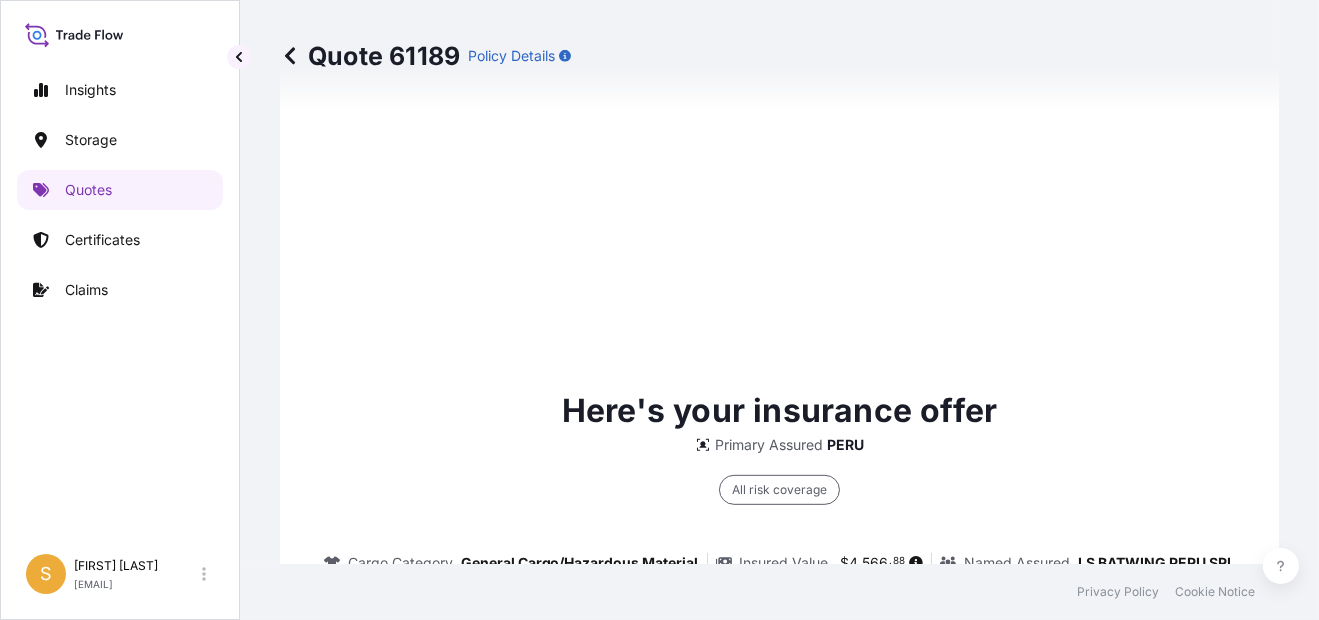 scroll, scrollTop: 1691, scrollLeft: 0, axis: vertical 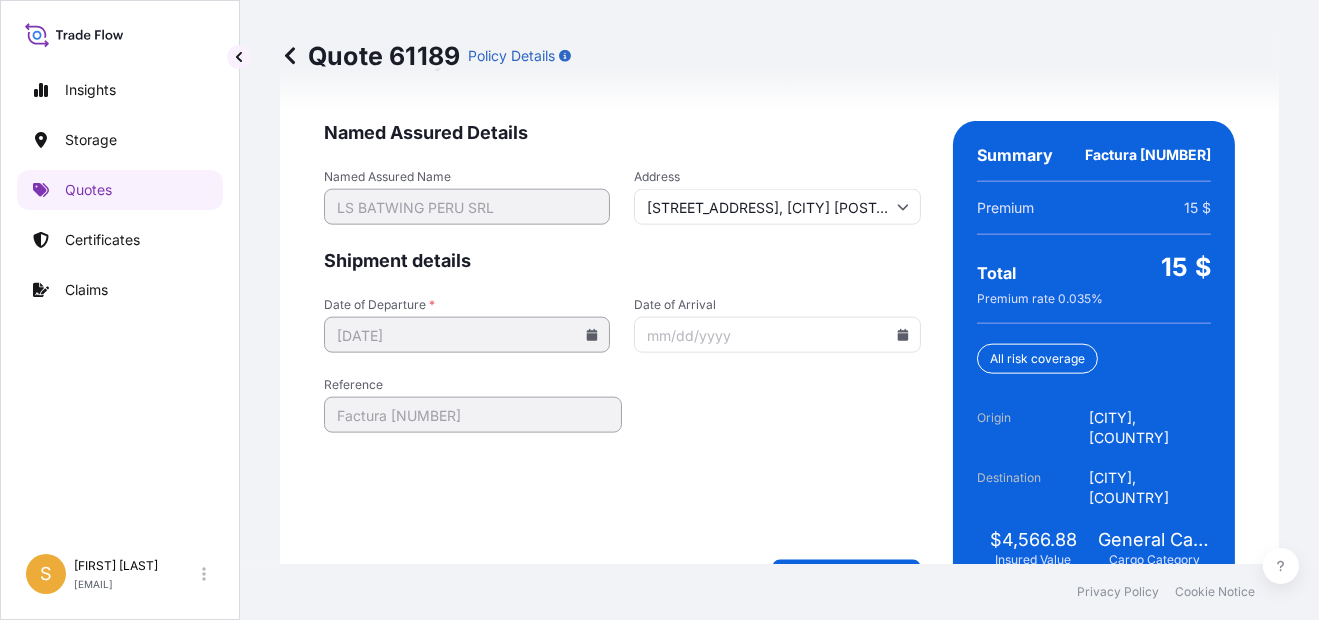 click 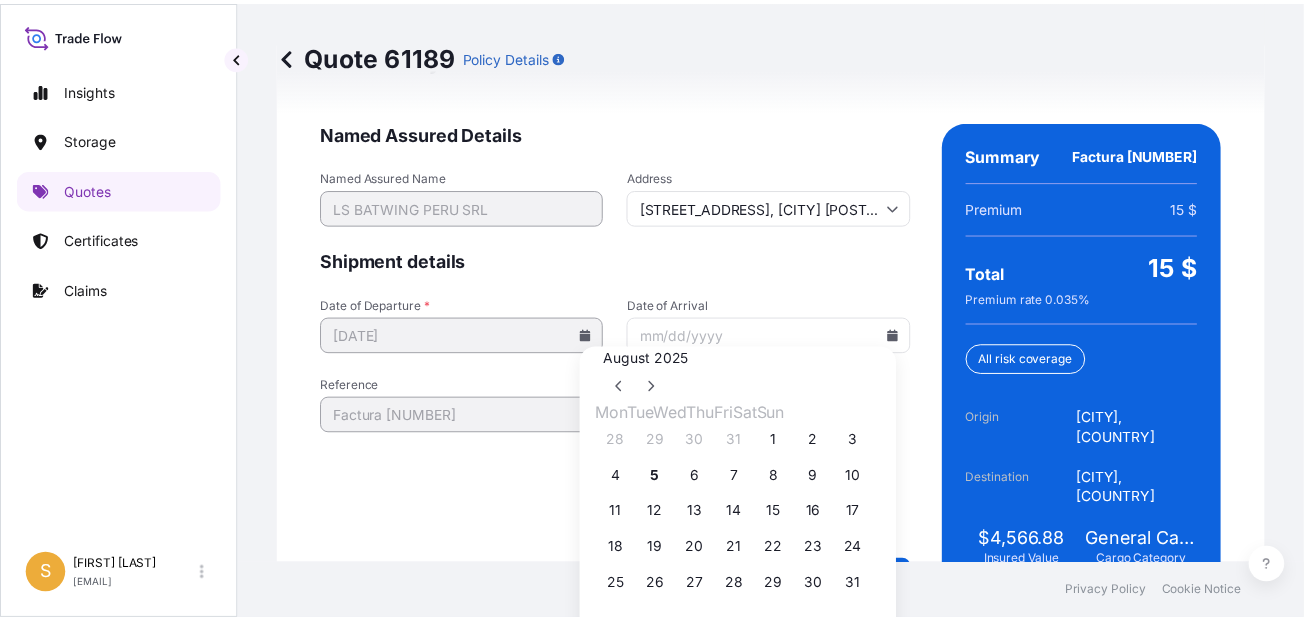 scroll, scrollTop: 3226, scrollLeft: 0, axis: vertical 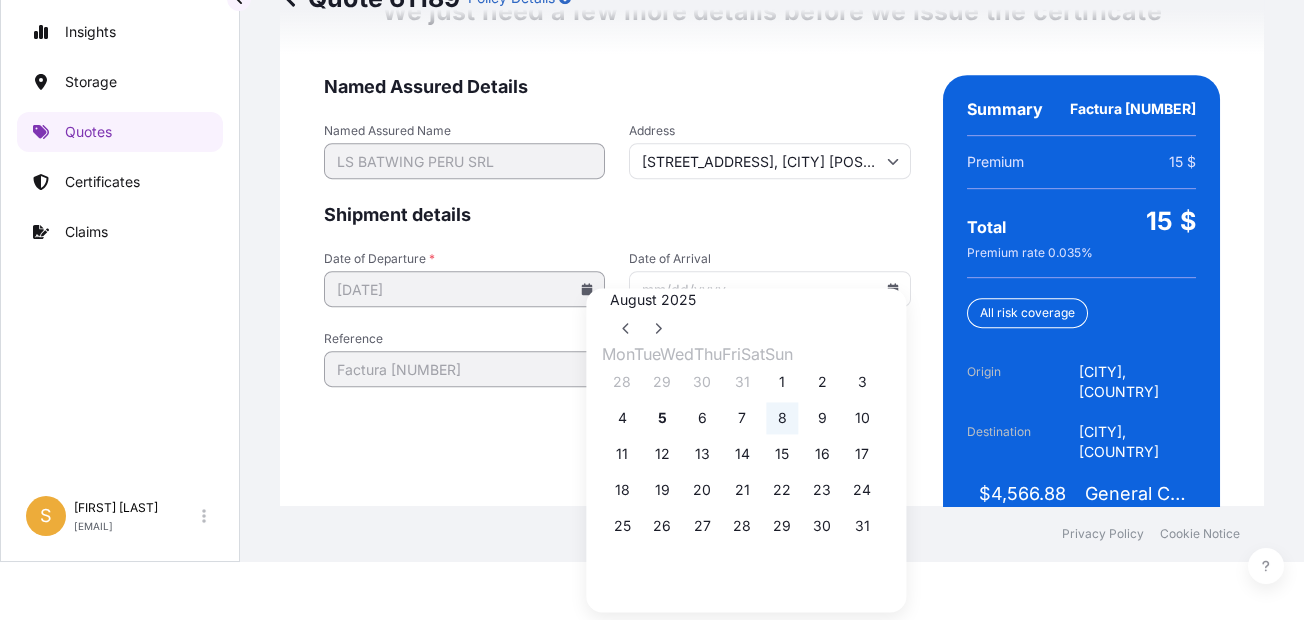 click on "8" at bounding box center (782, 418) 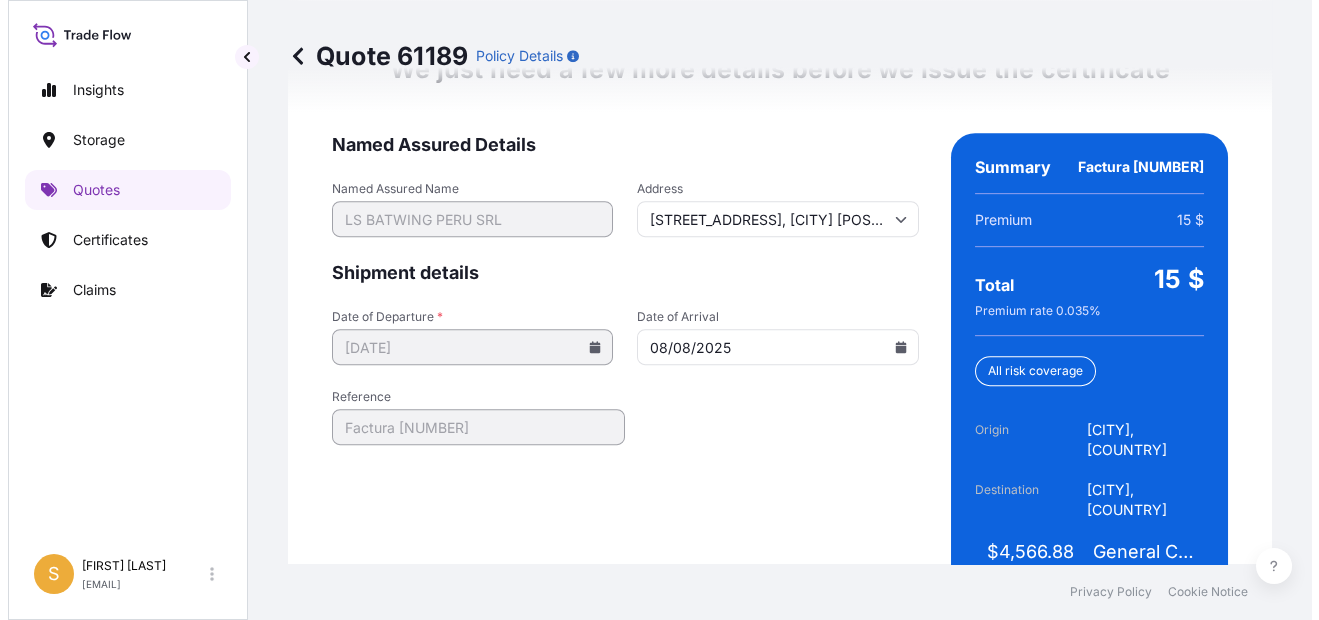 scroll, scrollTop: 0, scrollLeft: 0, axis: both 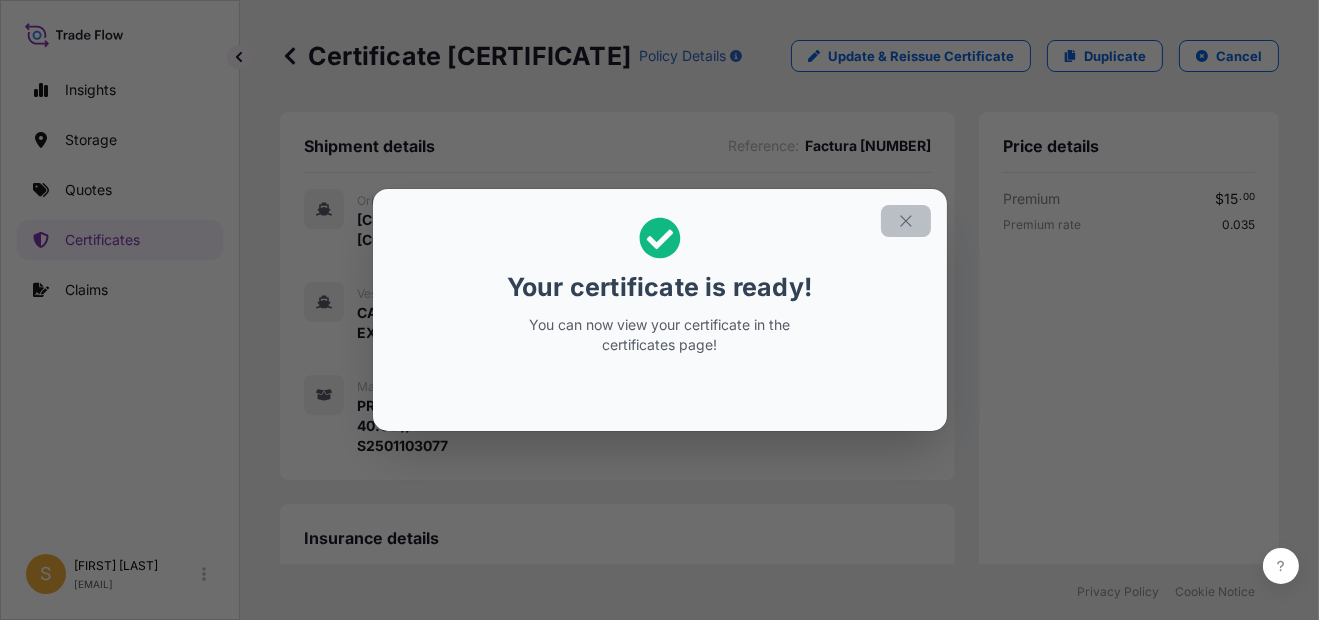 click at bounding box center (906, 221) 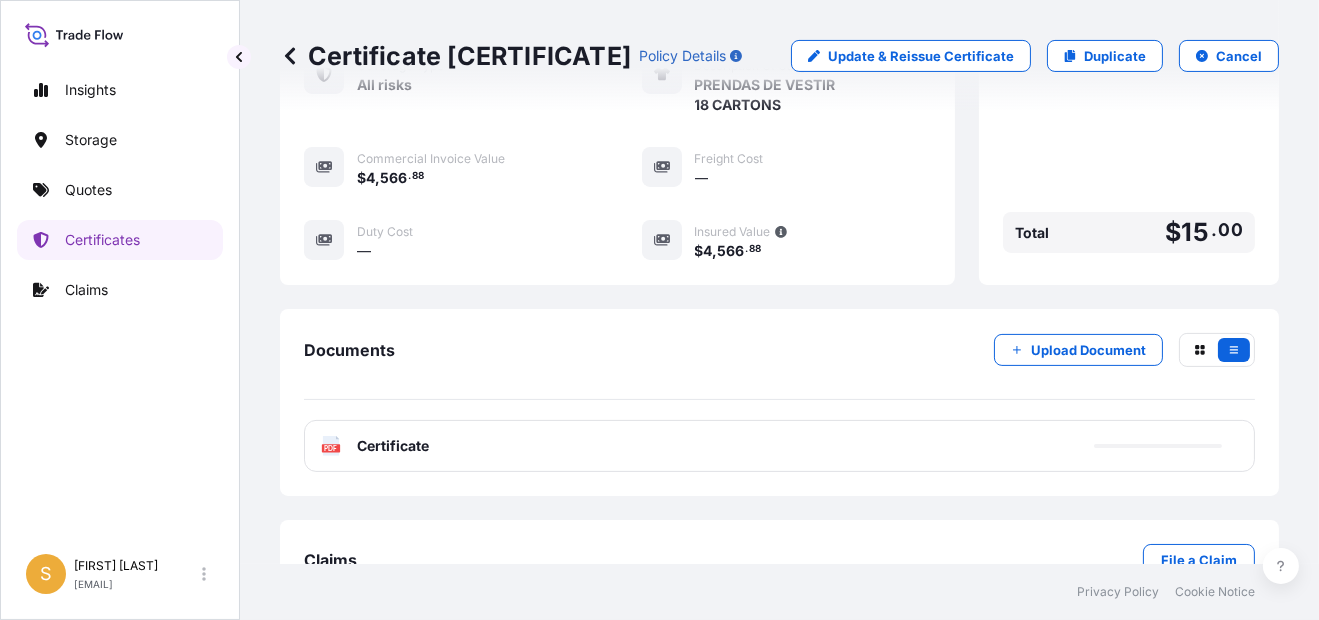 scroll, scrollTop: 667, scrollLeft: 0, axis: vertical 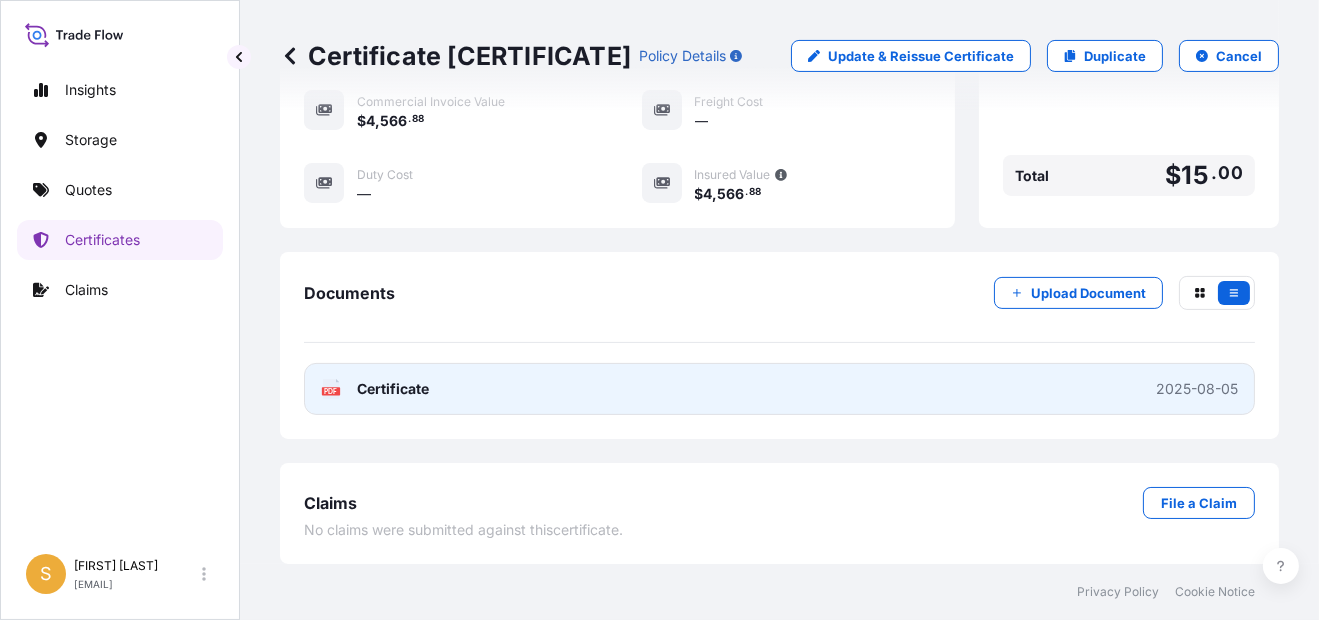 click on "PDF Certificate 2025-08-05" at bounding box center (779, 389) 